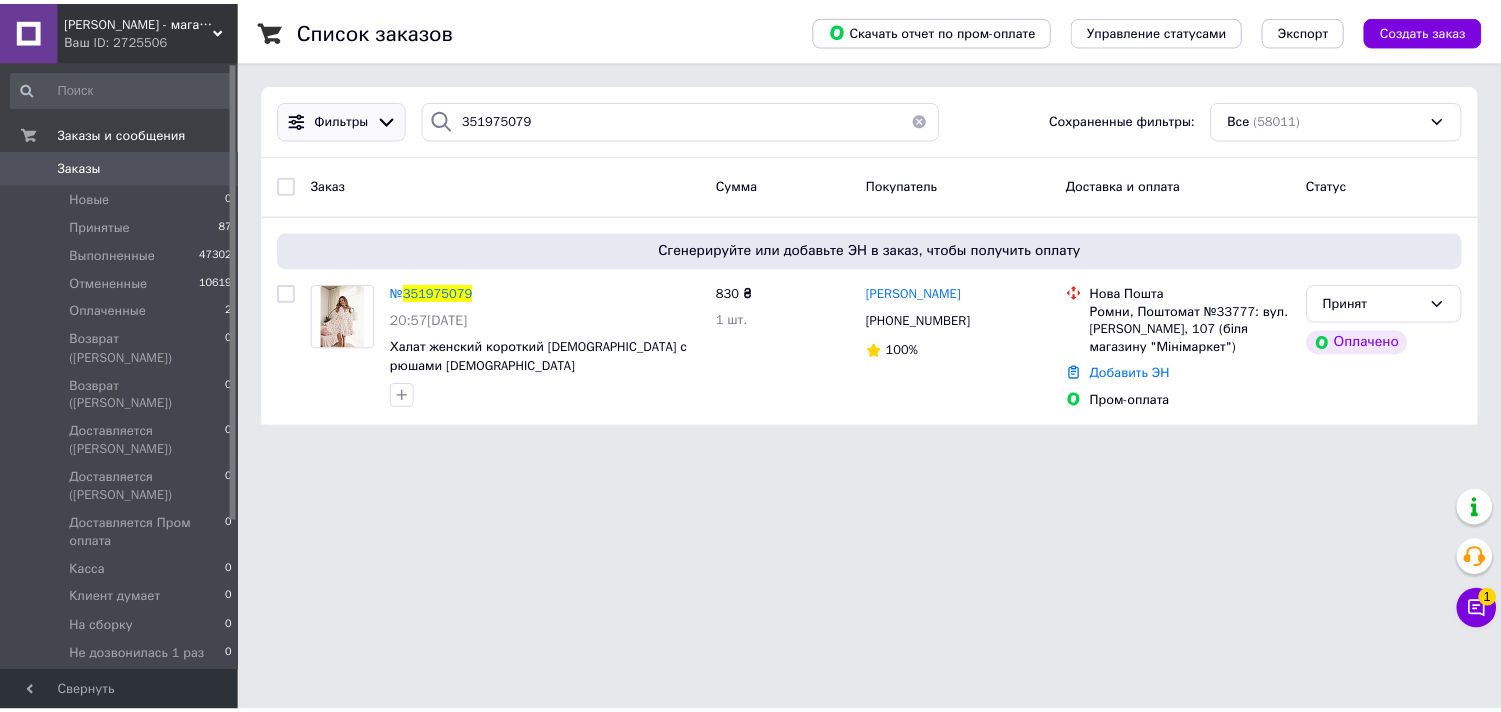 scroll, scrollTop: 0, scrollLeft: 0, axis: both 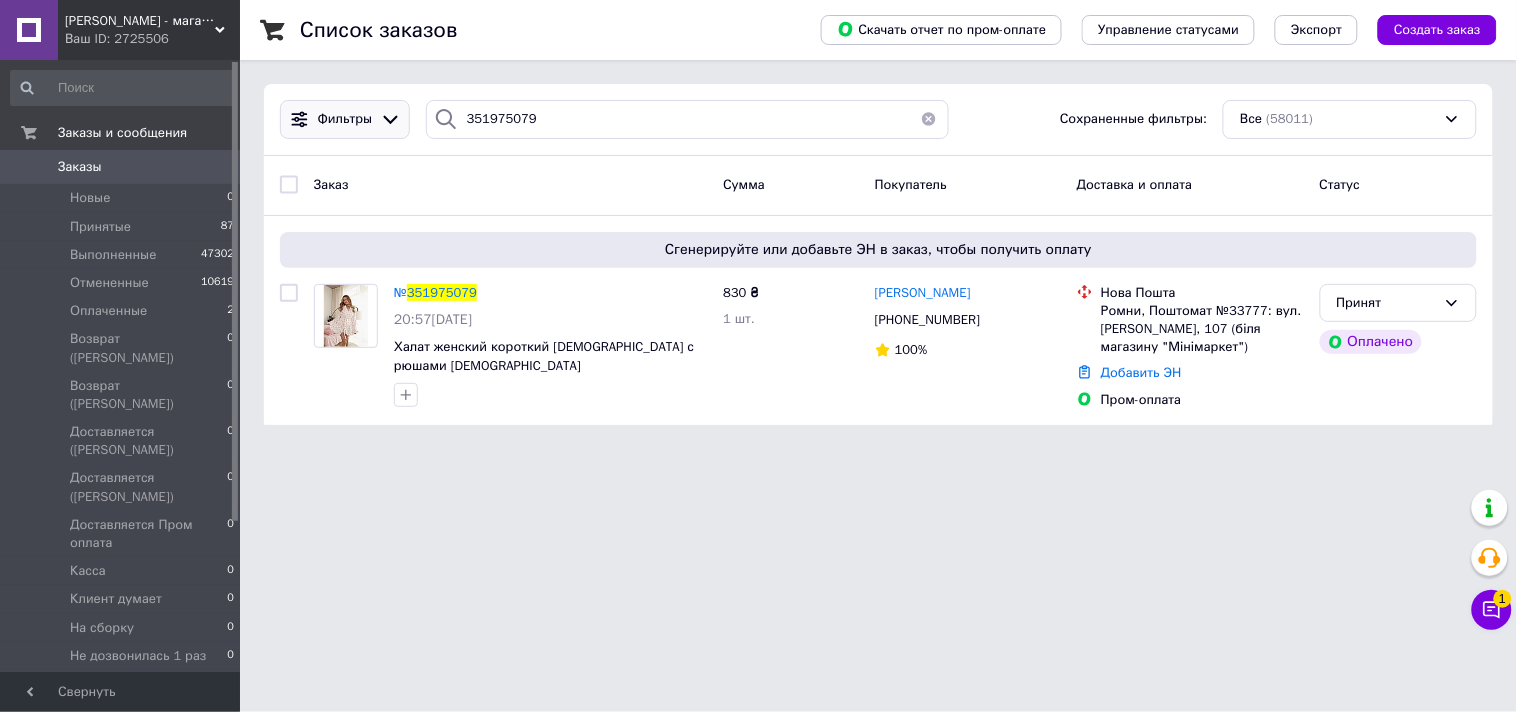drag, startPoint x: 0, startPoint y: 0, endPoint x: 368, endPoint y: 118, distance: 386.4557 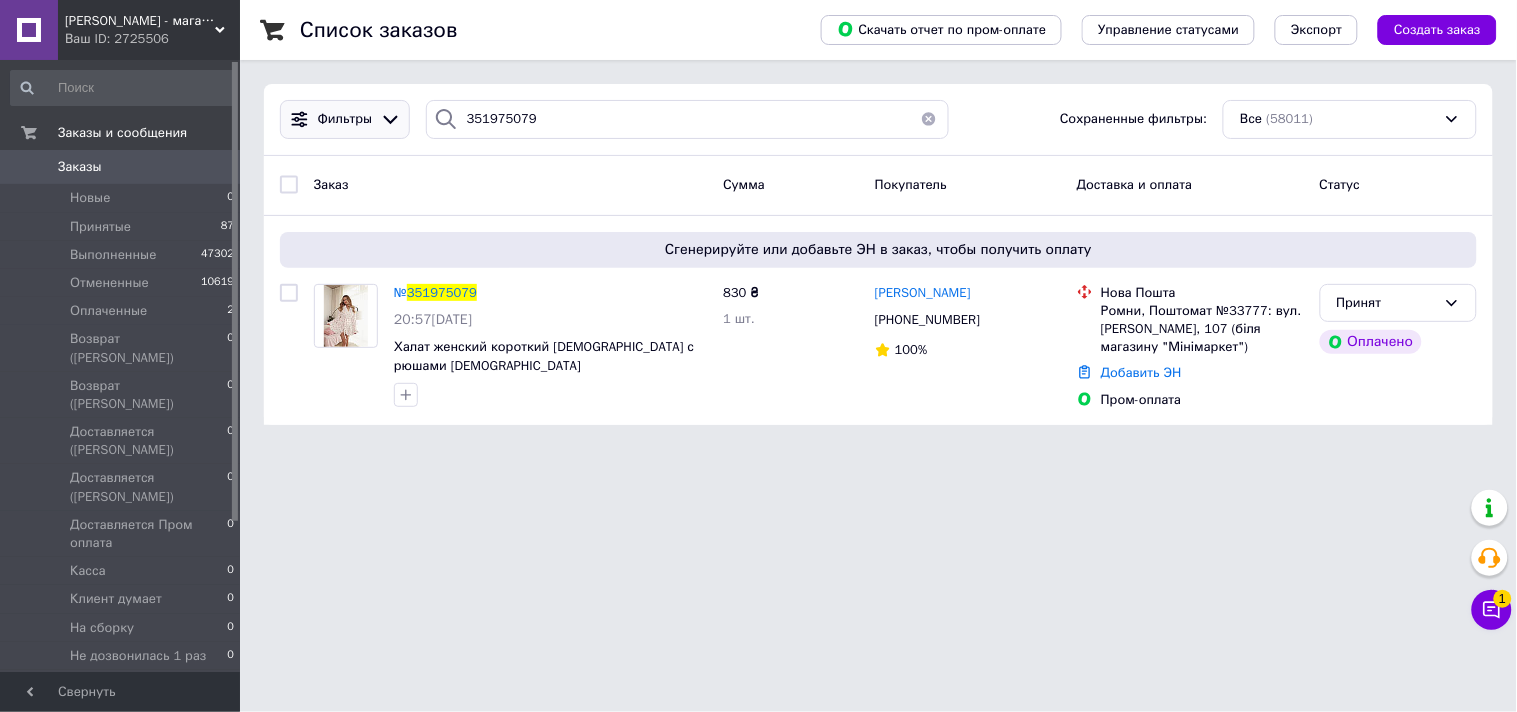 click on "Фильтры 351975079 Сохраненные фильтры: Все (58011)" at bounding box center [878, 119] 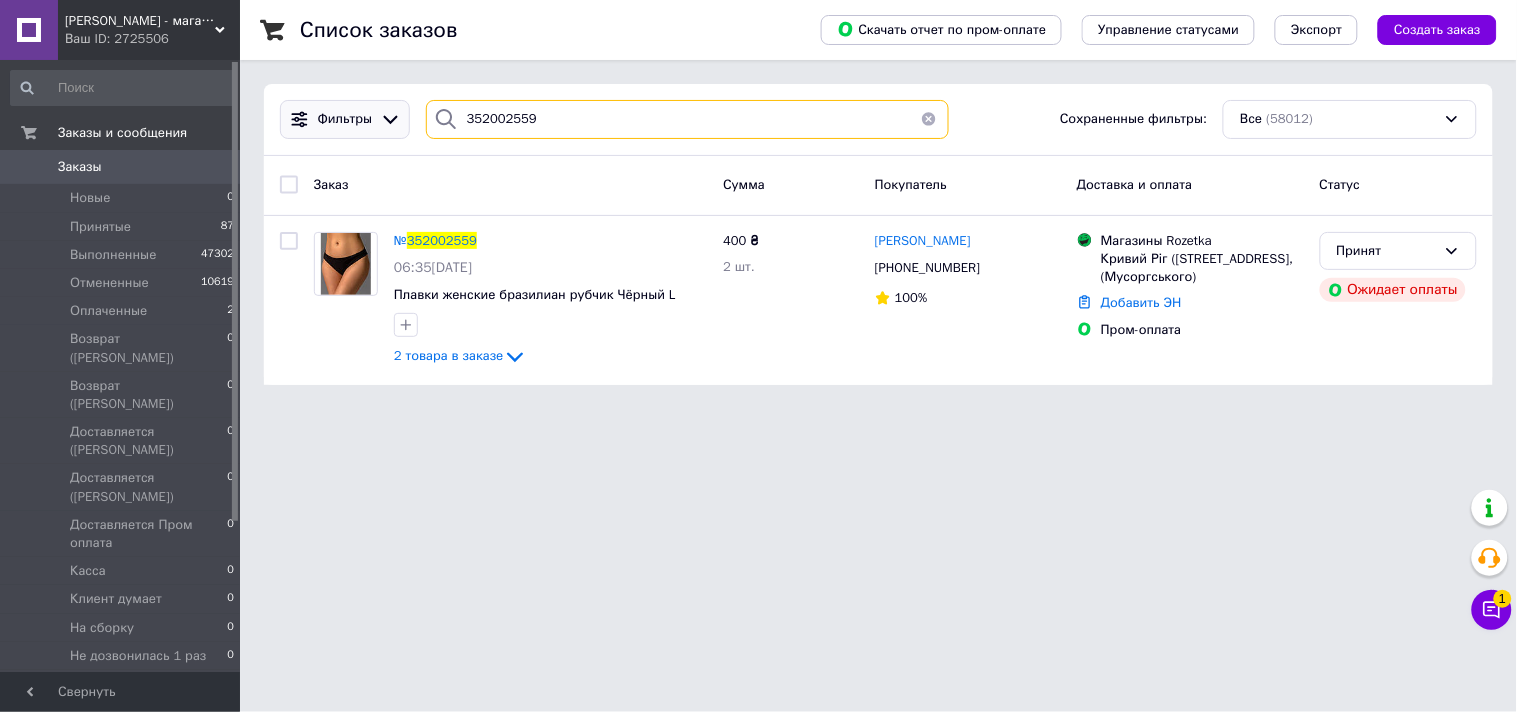 drag, startPoint x: 595, startPoint y: 116, endPoint x: 364, endPoint y: 133, distance: 231.6247 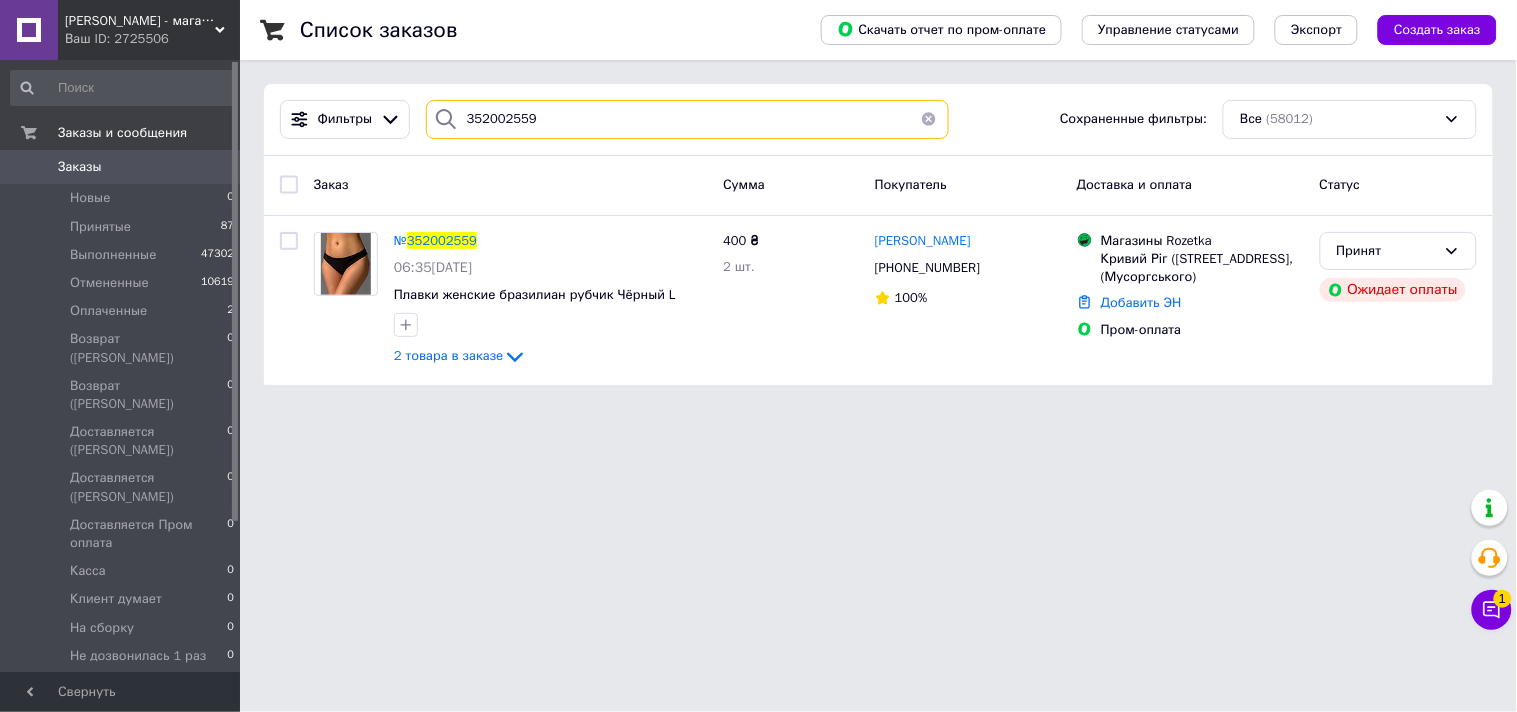 paste on "6348" 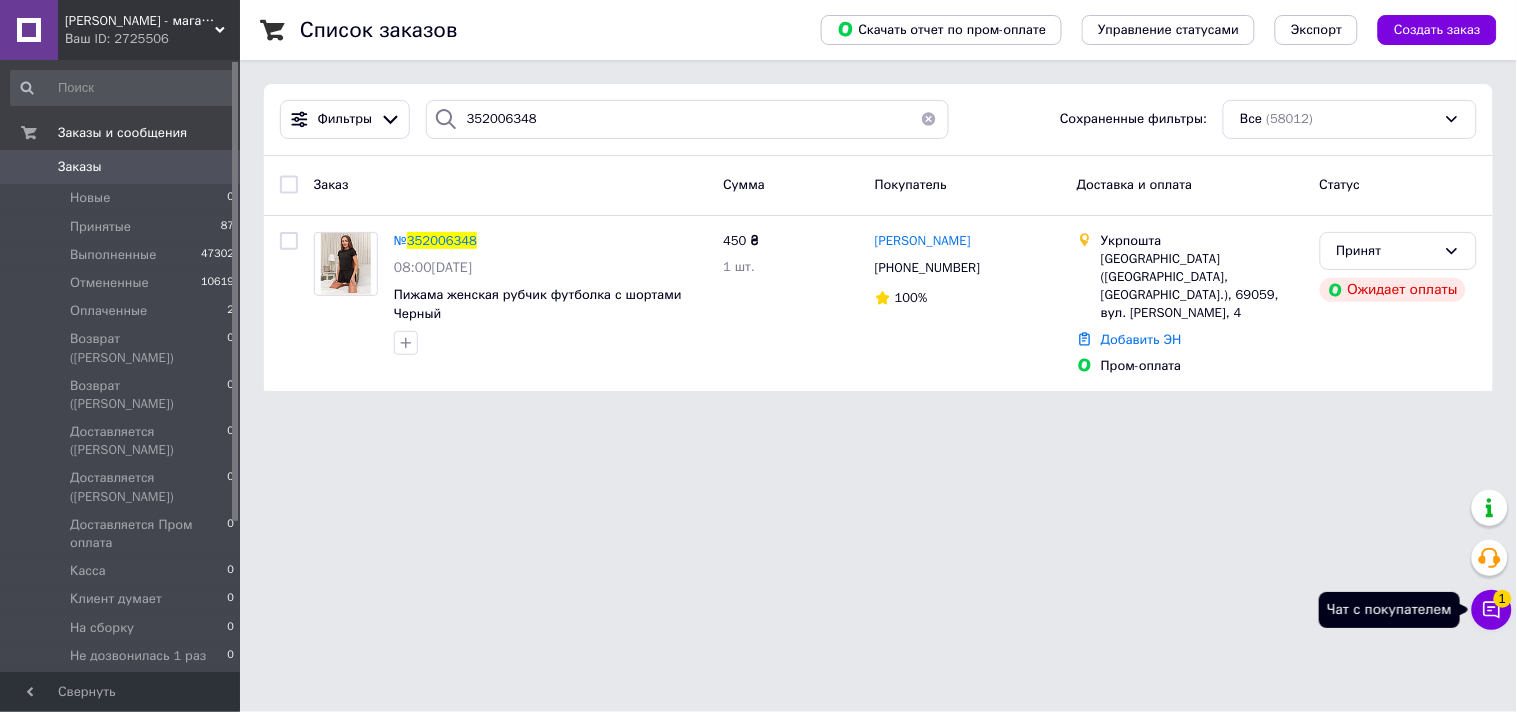 click 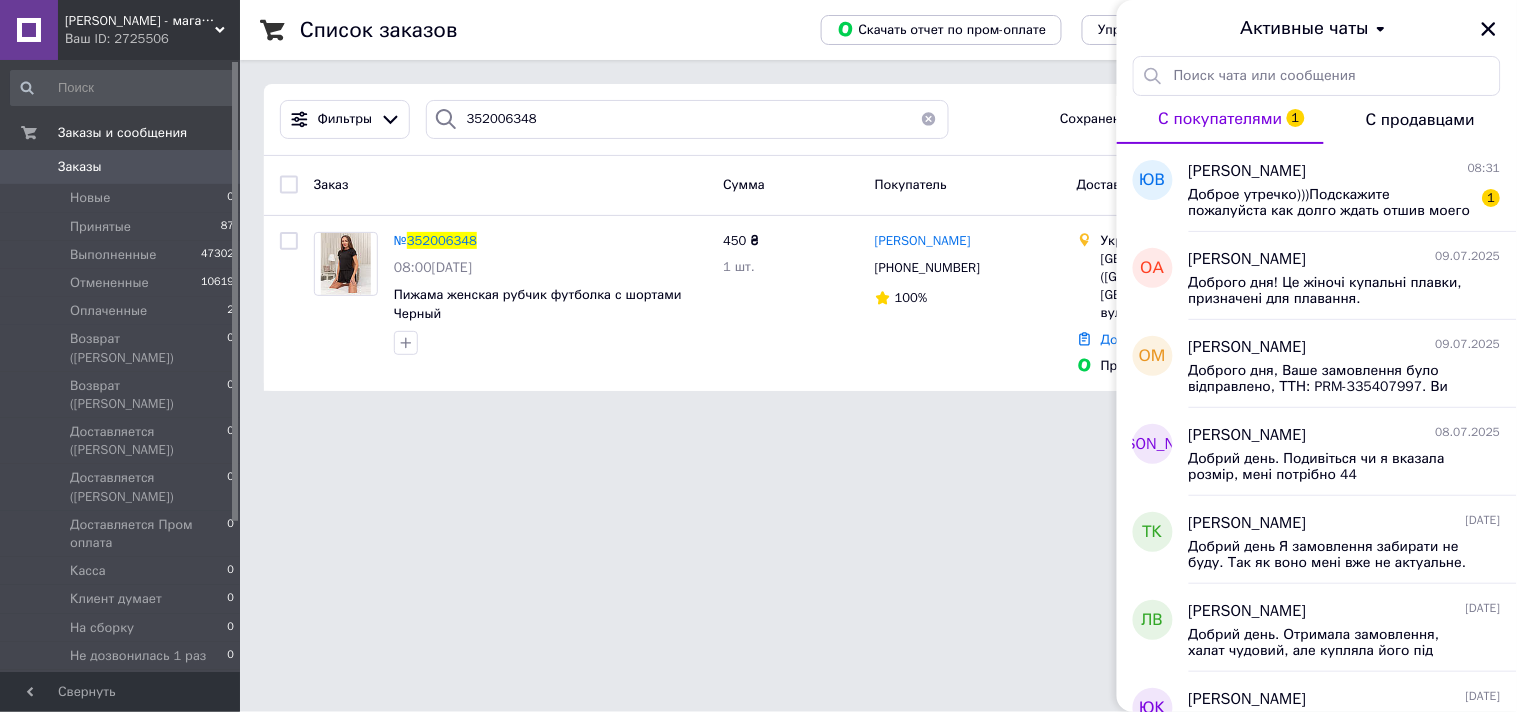 click on "Активные чаты" at bounding box center (1317, 28) 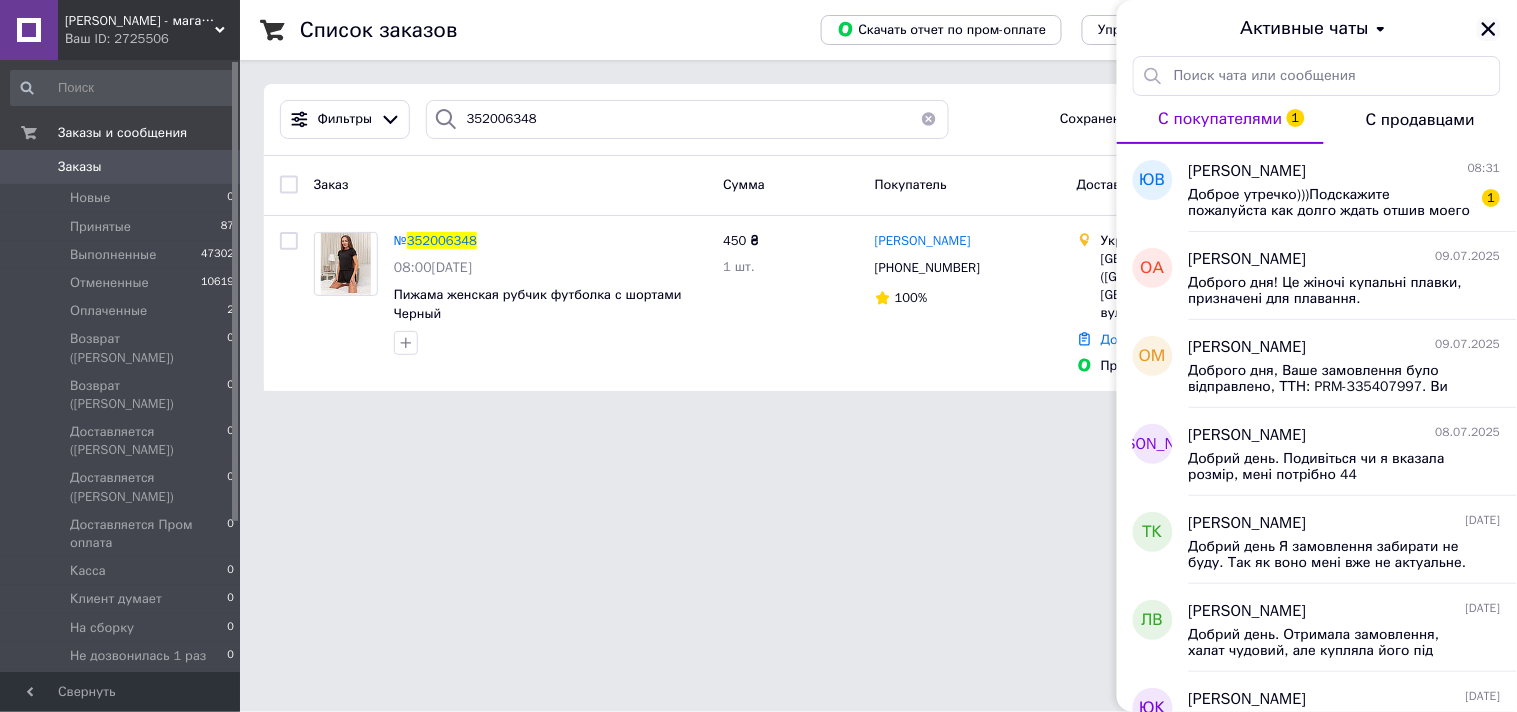 click 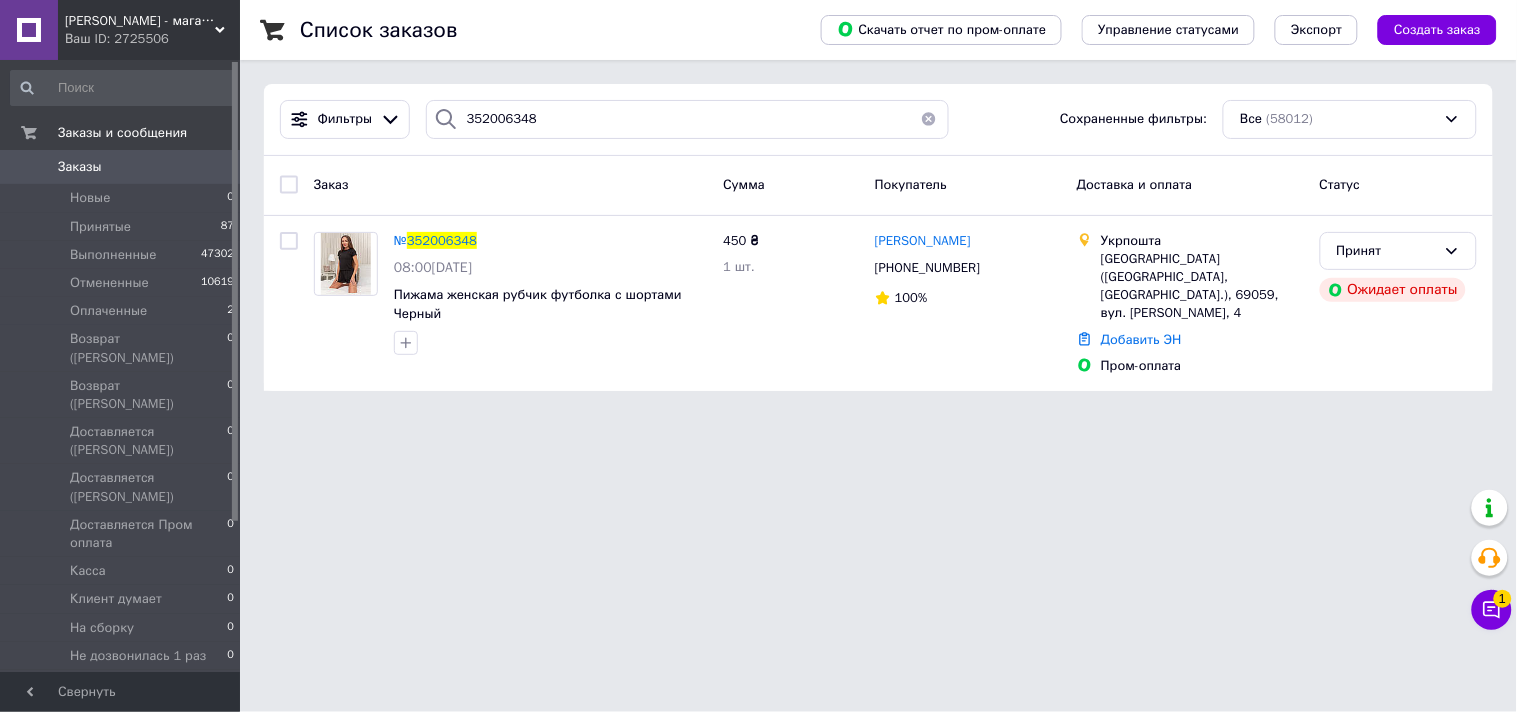 click on "[PERSON_NAME] - магазин стильных и удобных вещей Ваш ID: 2725506 Сайт [PERSON_NAME] - магазин стильных и у... Кабинет покупателя Проверить состояние системы Страница на портале [PERSON_NAME] Справка Выйти Заказы и сообщения Заказы 0 Новые 0 Принятые 87 Выполненные 47302 Отмененные 10619 Оплаченные 2 Возврат ([PERSON_NAME]) 0 Возврат ([PERSON_NAME]) 0 Доставляется ([PERSON_NAME]) 0 Доставляется ([PERSON_NAME]) 0 Доставляется Пром оплата 0 Касса 0 Клиент думает 0 На сборку 0 Не дозвонилась 1 раз 0 Не дозвонилась 2 раз 0 Обработаны на завтра 0 Ожидаем оплату 0 0 0 0 0" at bounding box center [758, 207] 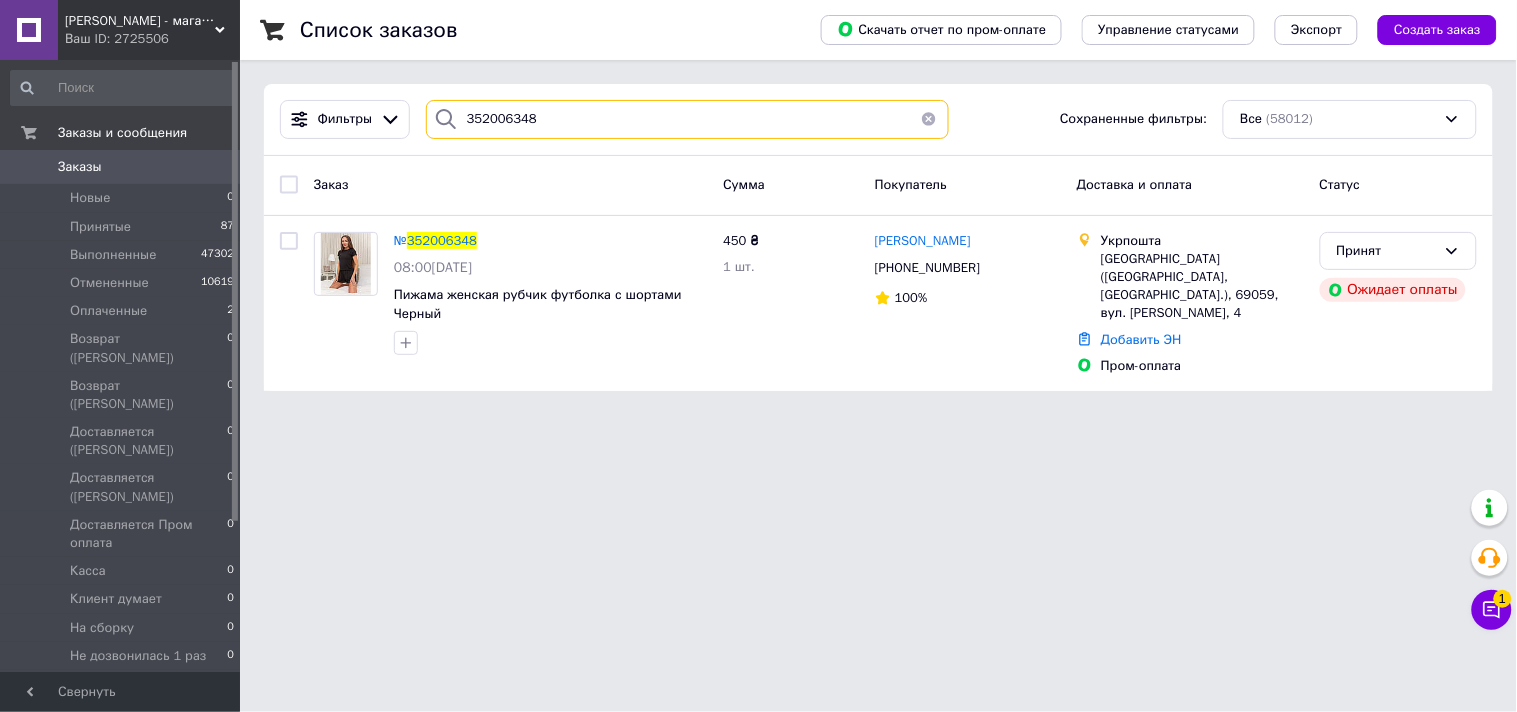 click on "352006348" at bounding box center [687, 119] 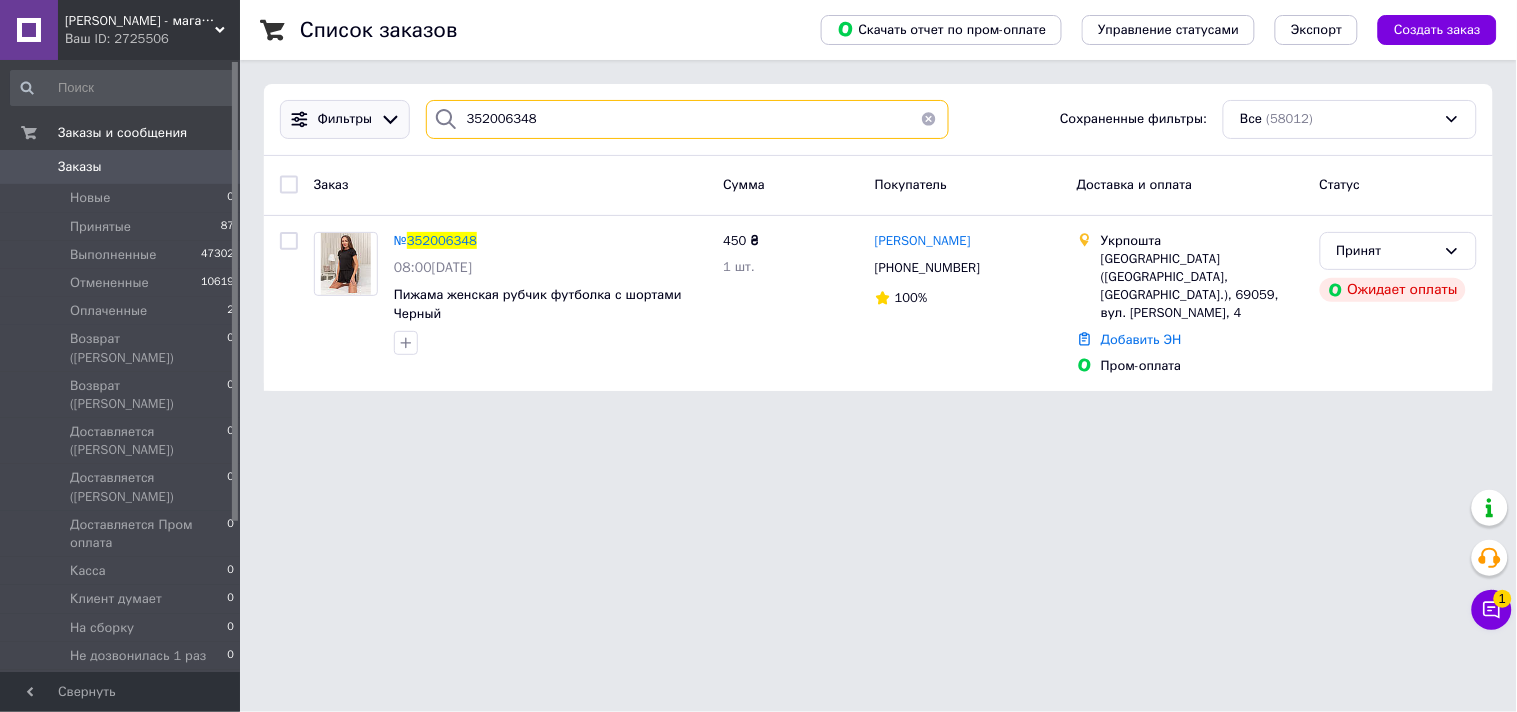drag, startPoint x: 651, startPoint y: 114, endPoint x: 376, endPoint y: 127, distance: 275.3071 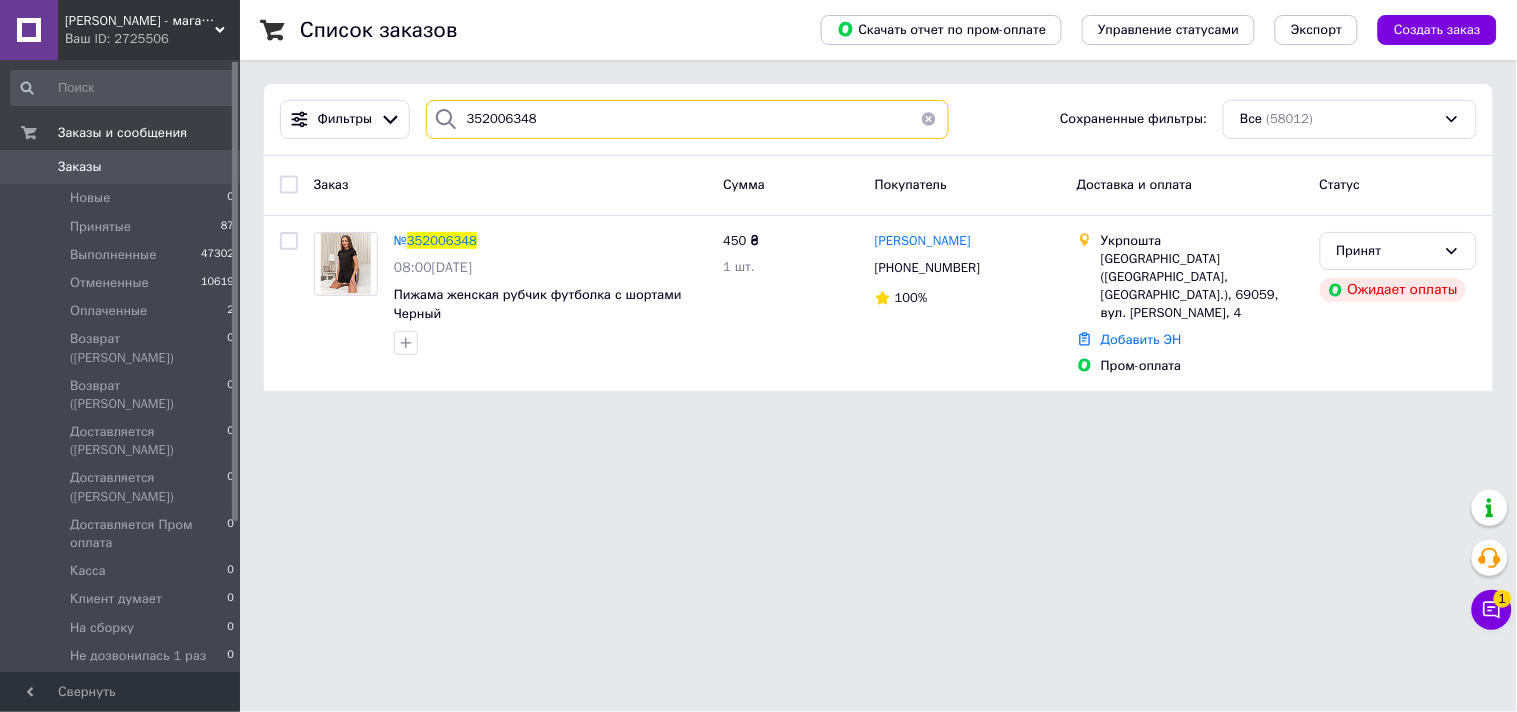paste on "1988925" 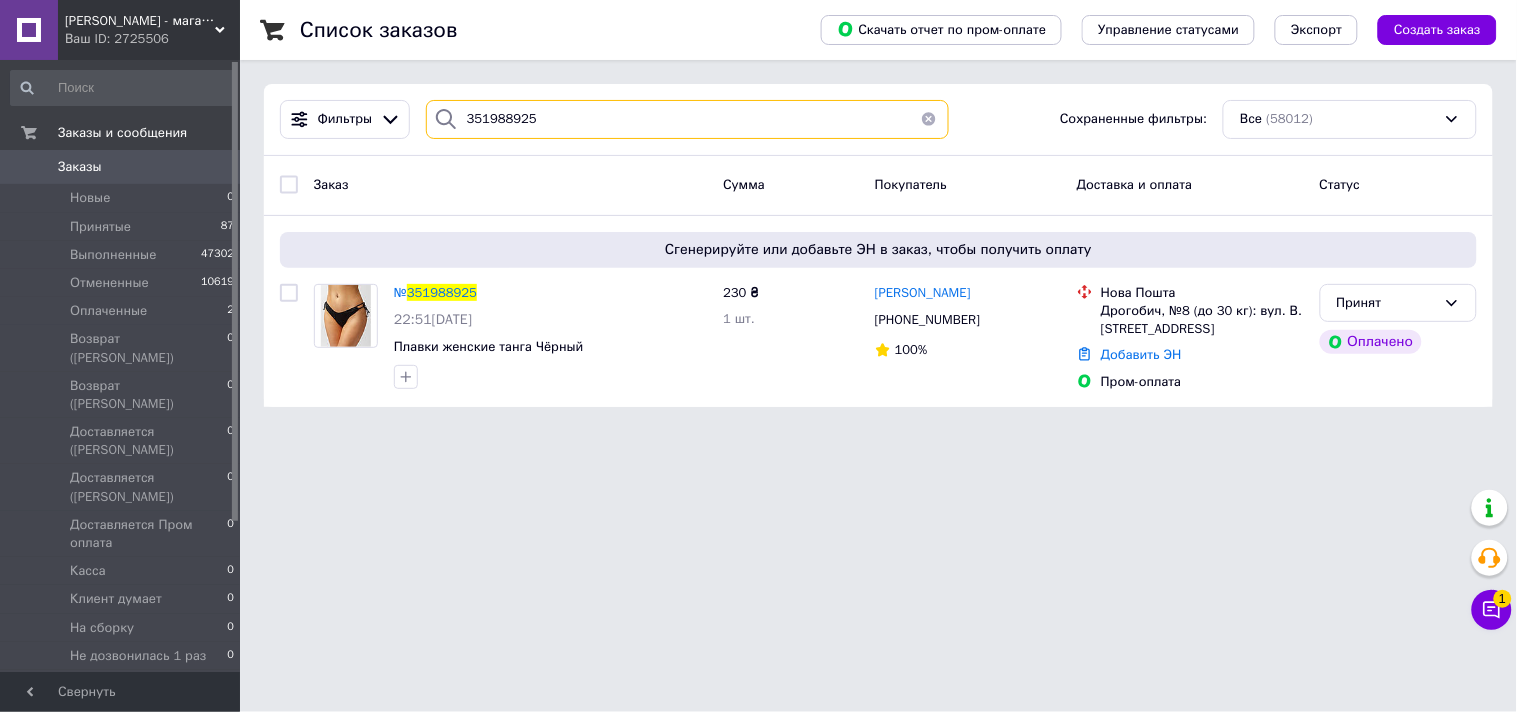drag, startPoint x: 635, startPoint y: 131, endPoint x: 418, endPoint y: 131, distance: 217 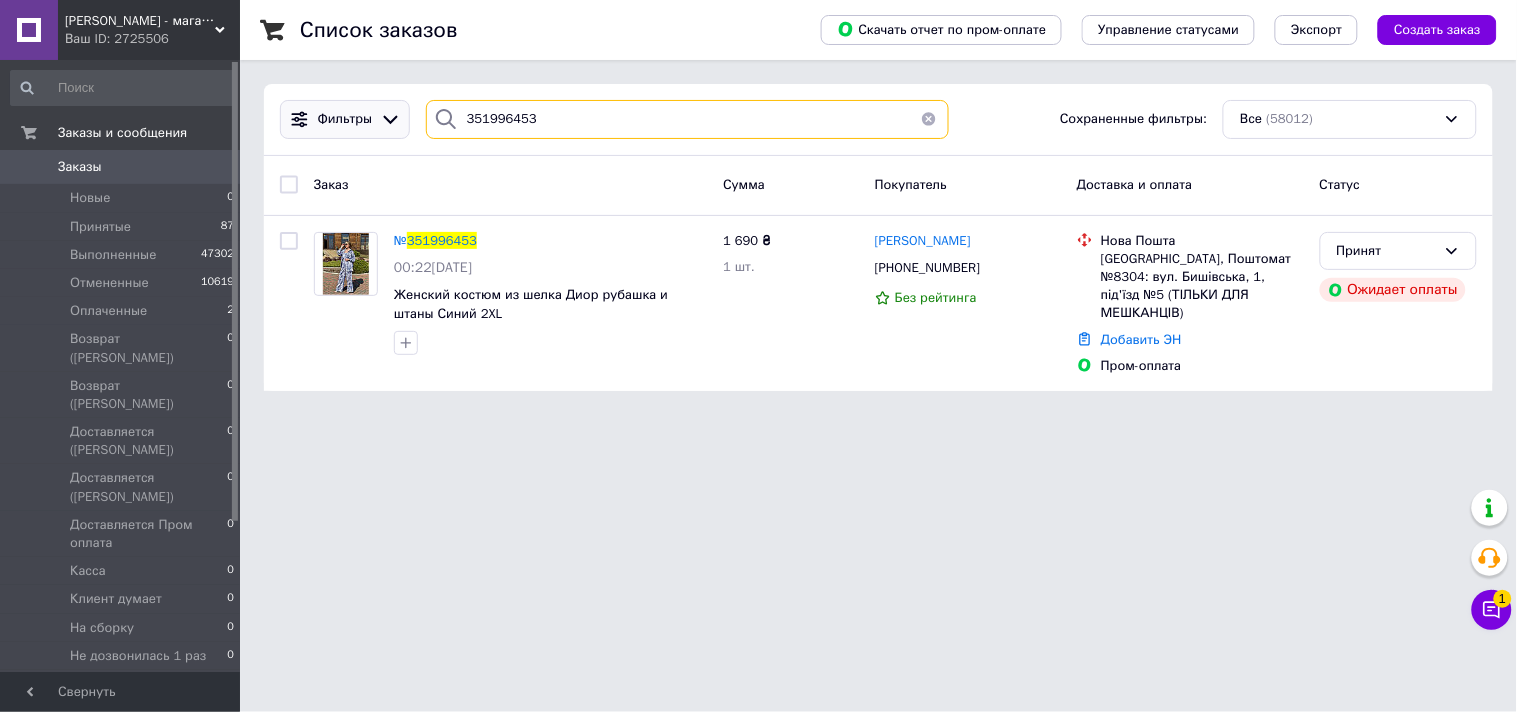 drag, startPoint x: 620, startPoint y: 130, endPoint x: 386, endPoint y: 121, distance: 234.17302 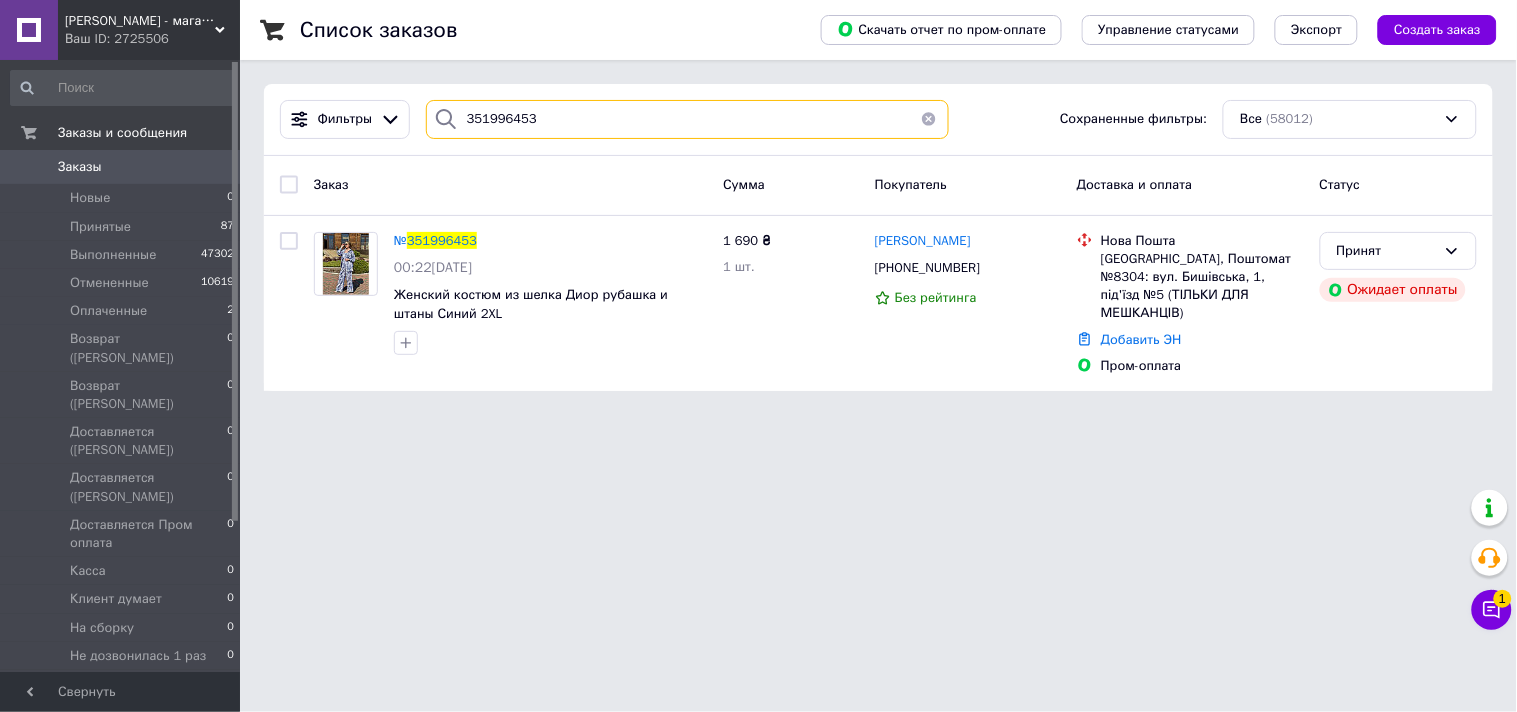paste on "75079" 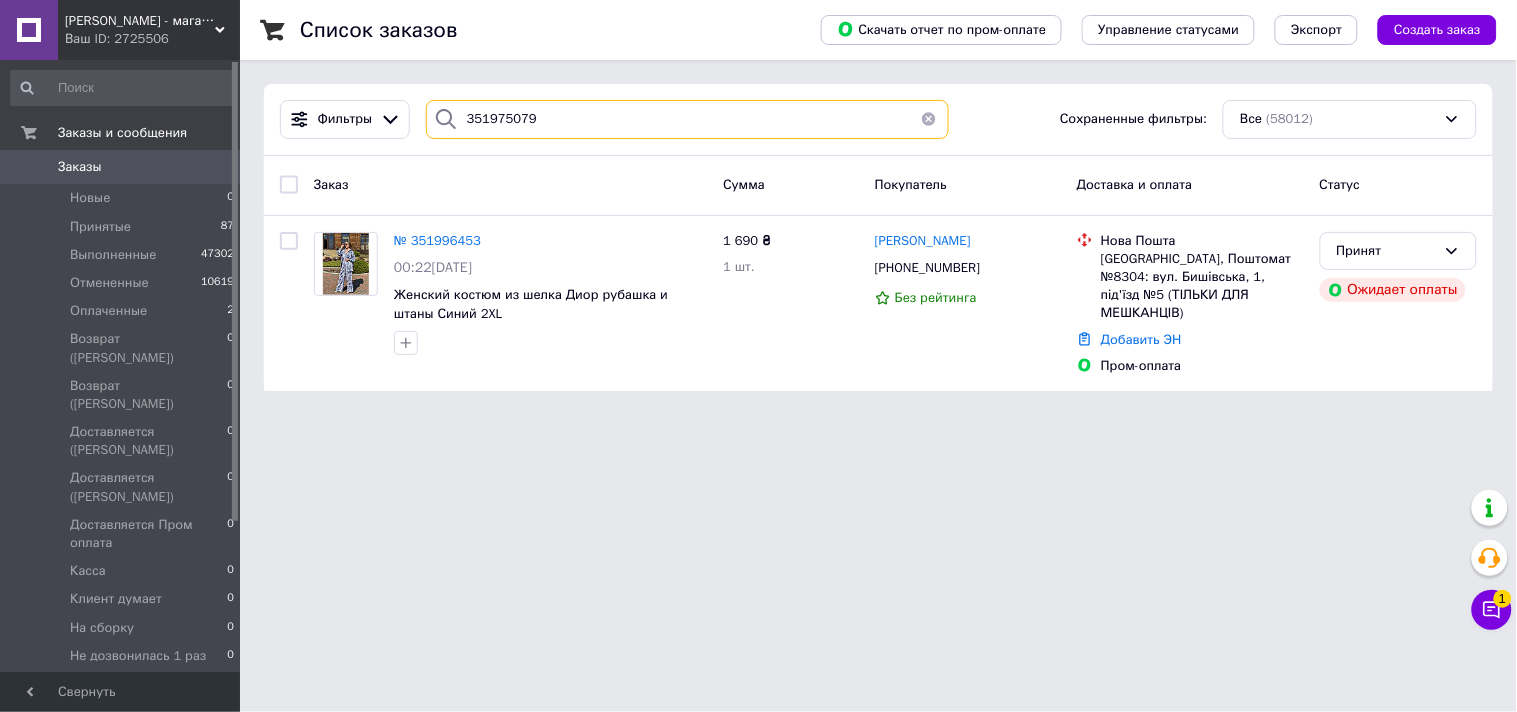 type on "351975079" 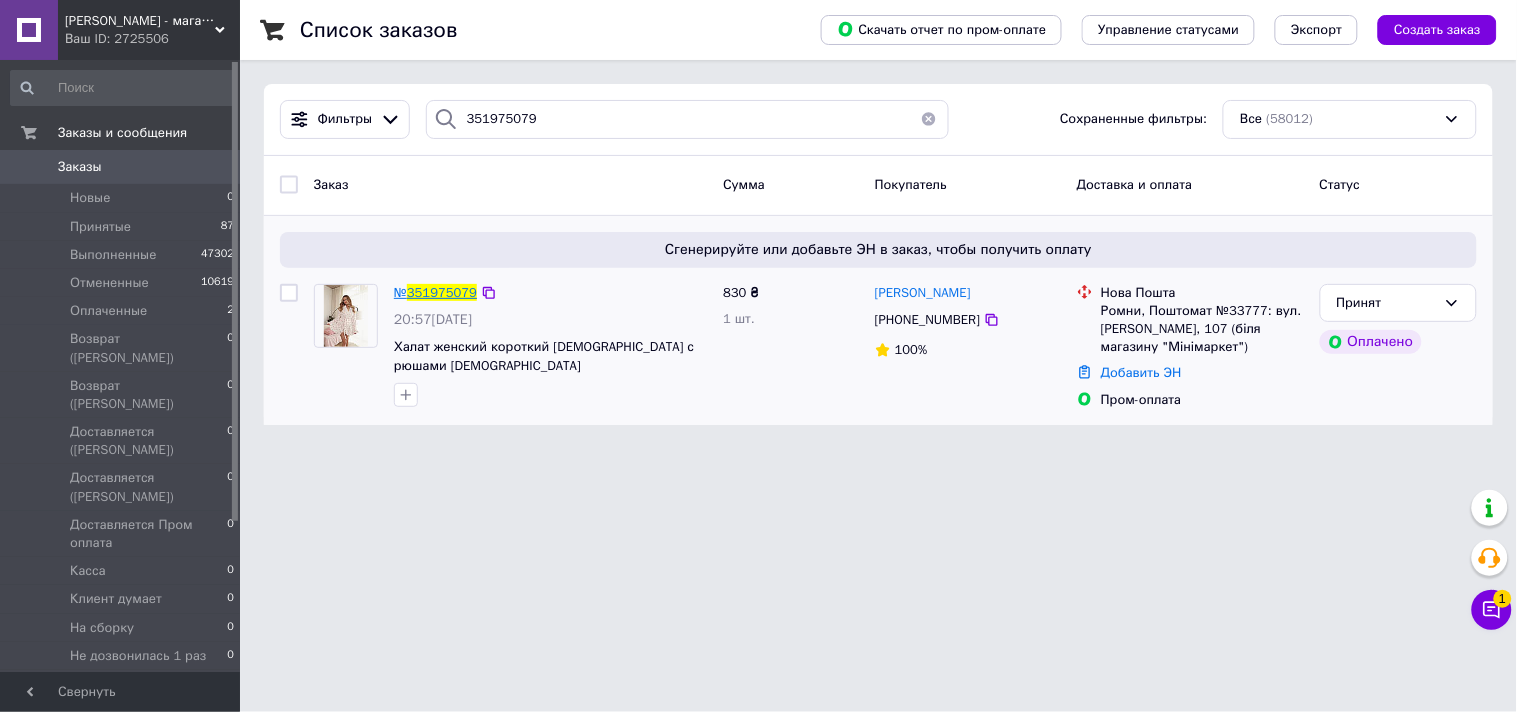 click on "351975079" at bounding box center [442, 292] 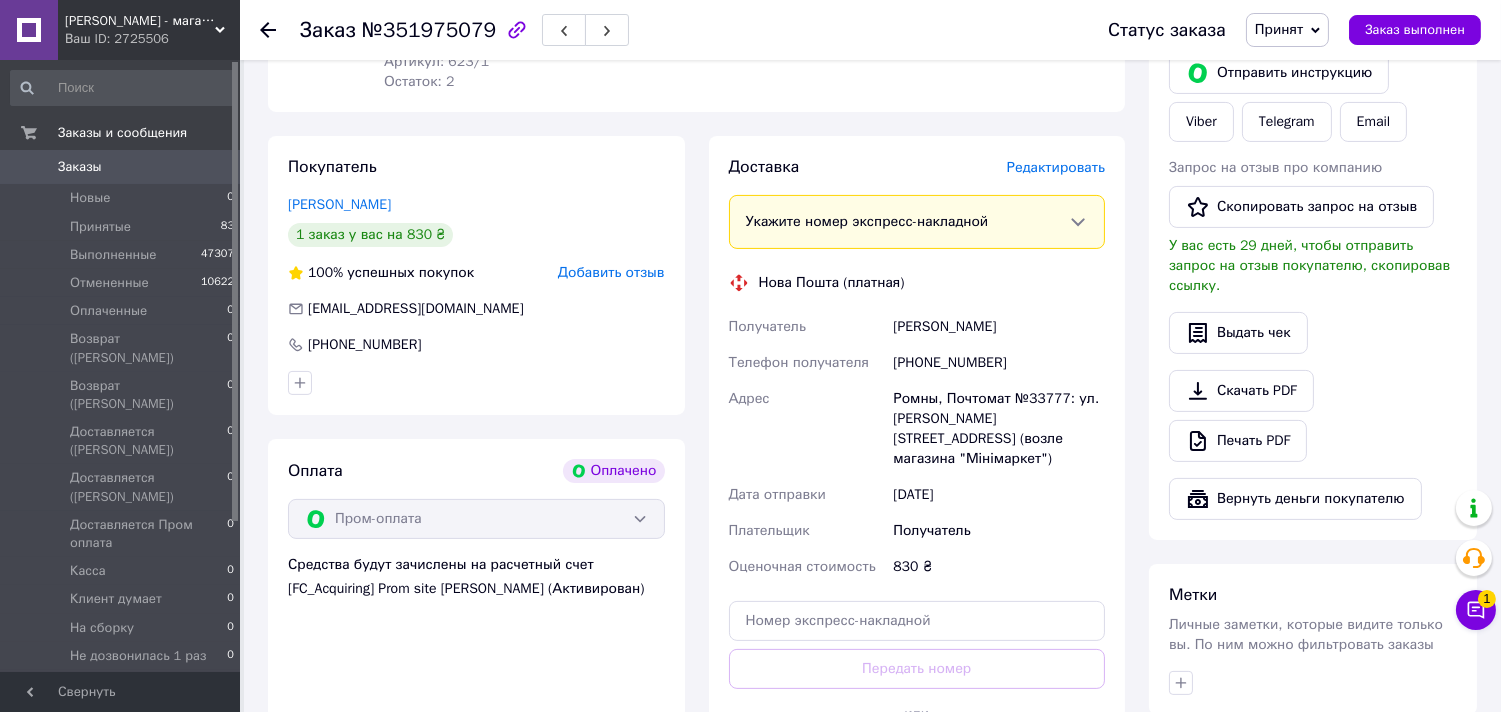 scroll, scrollTop: 1222, scrollLeft: 0, axis: vertical 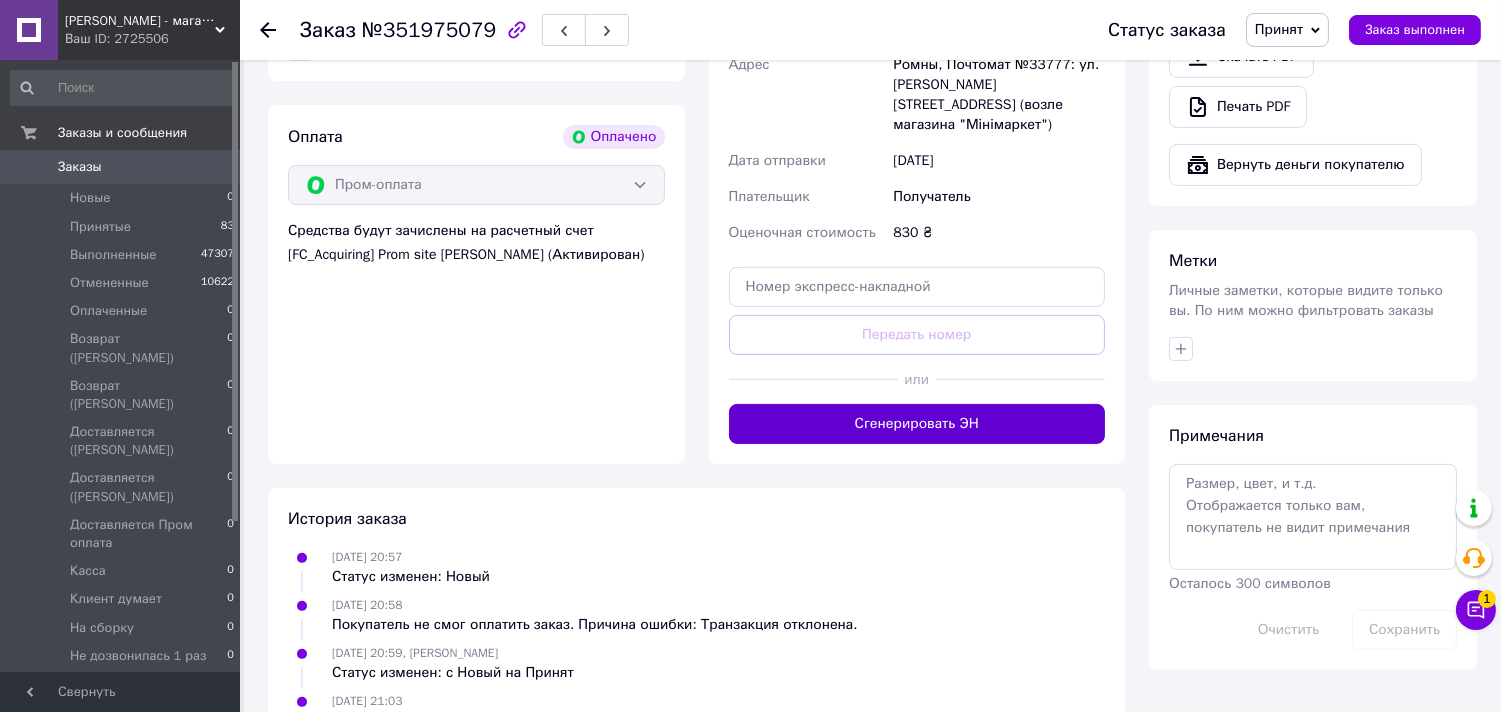 click on "Сгенерировать ЭН" at bounding box center (917, 424) 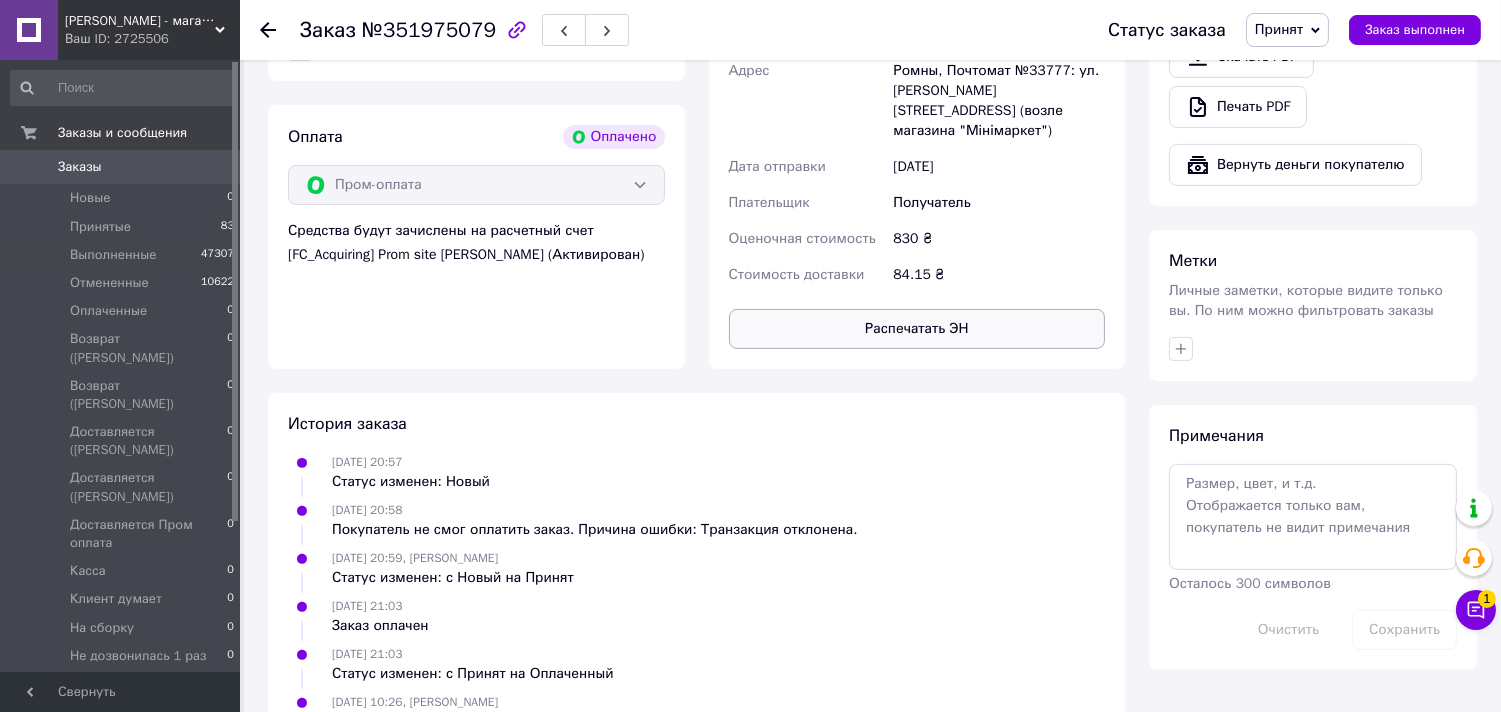 click on "Распечатать ЭН" at bounding box center (917, 329) 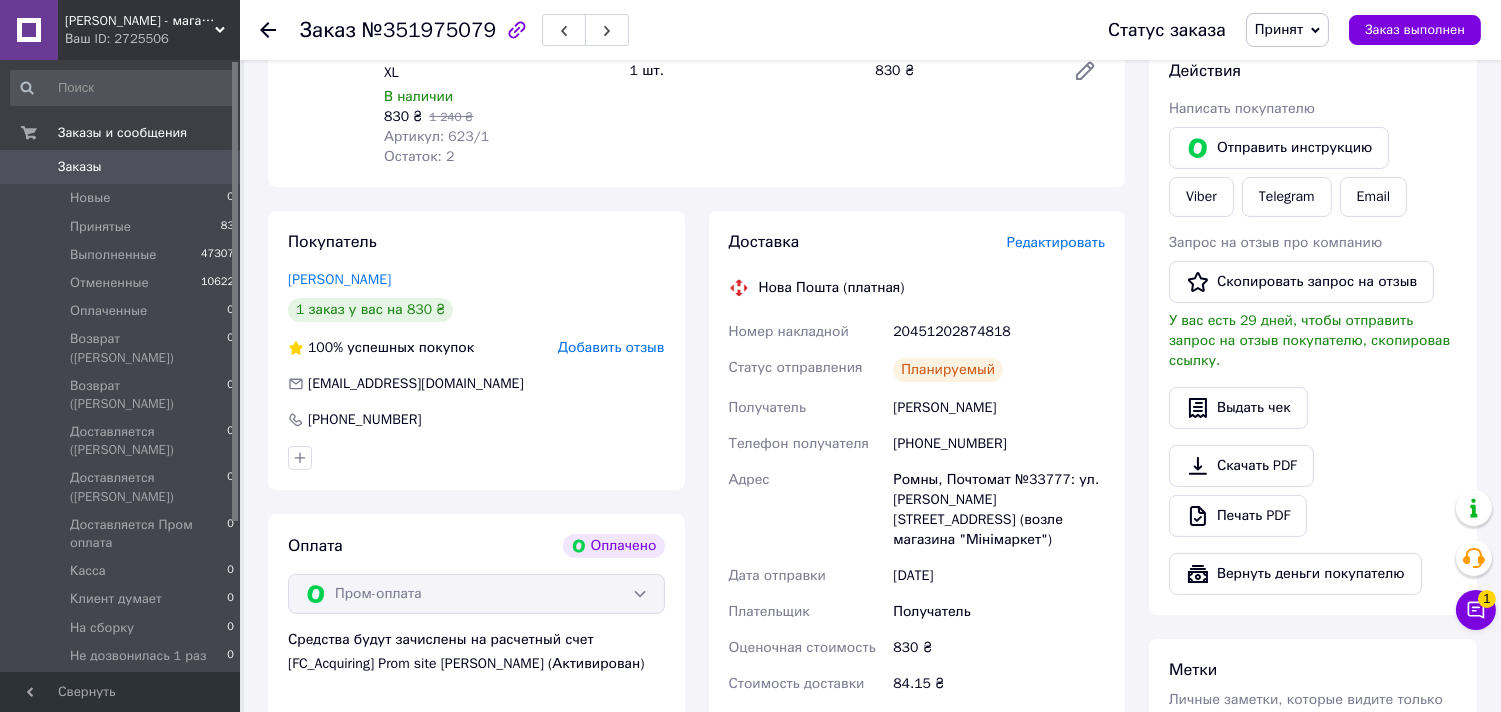 scroll, scrollTop: 777, scrollLeft: 0, axis: vertical 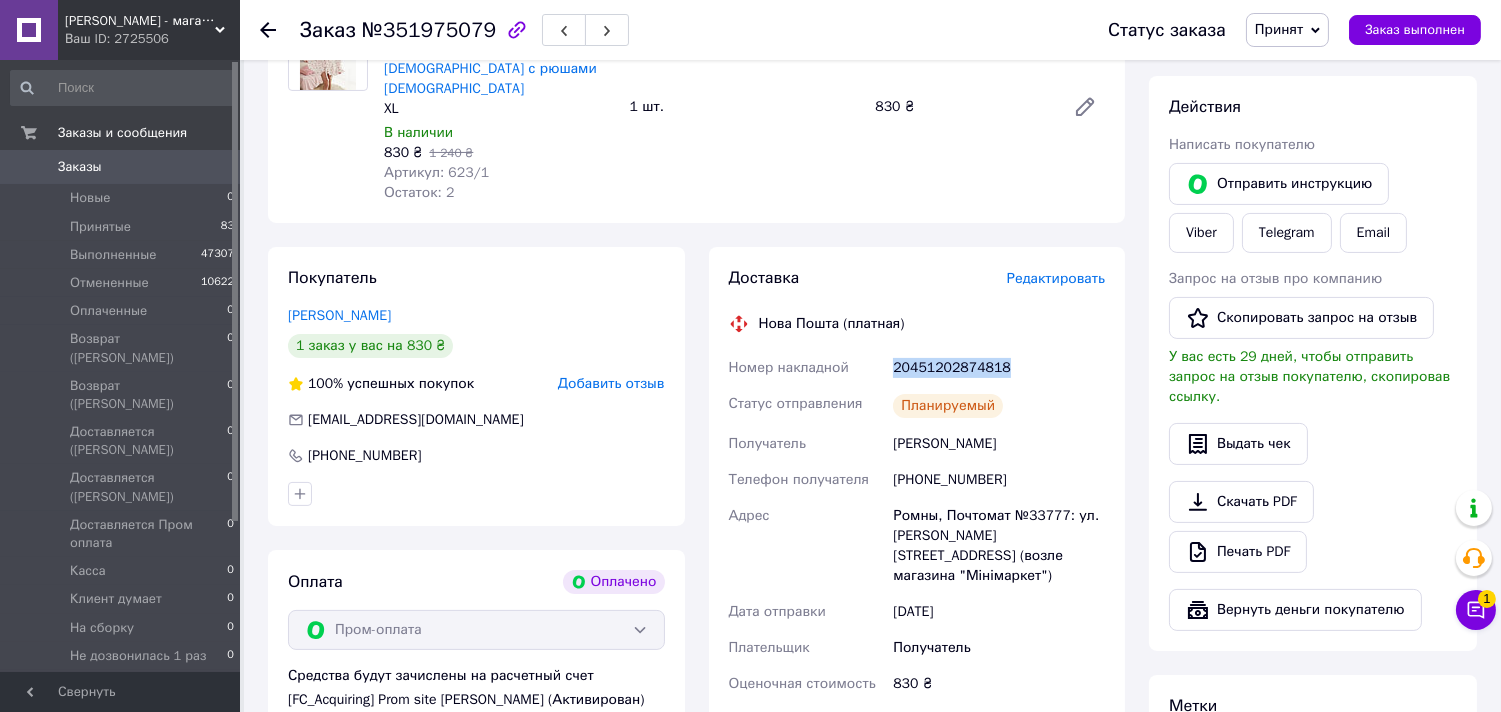 drag, startPoint x: 906, startPoint y: 347, endPoint x: 1005, endPoint y: 347, distance: 99 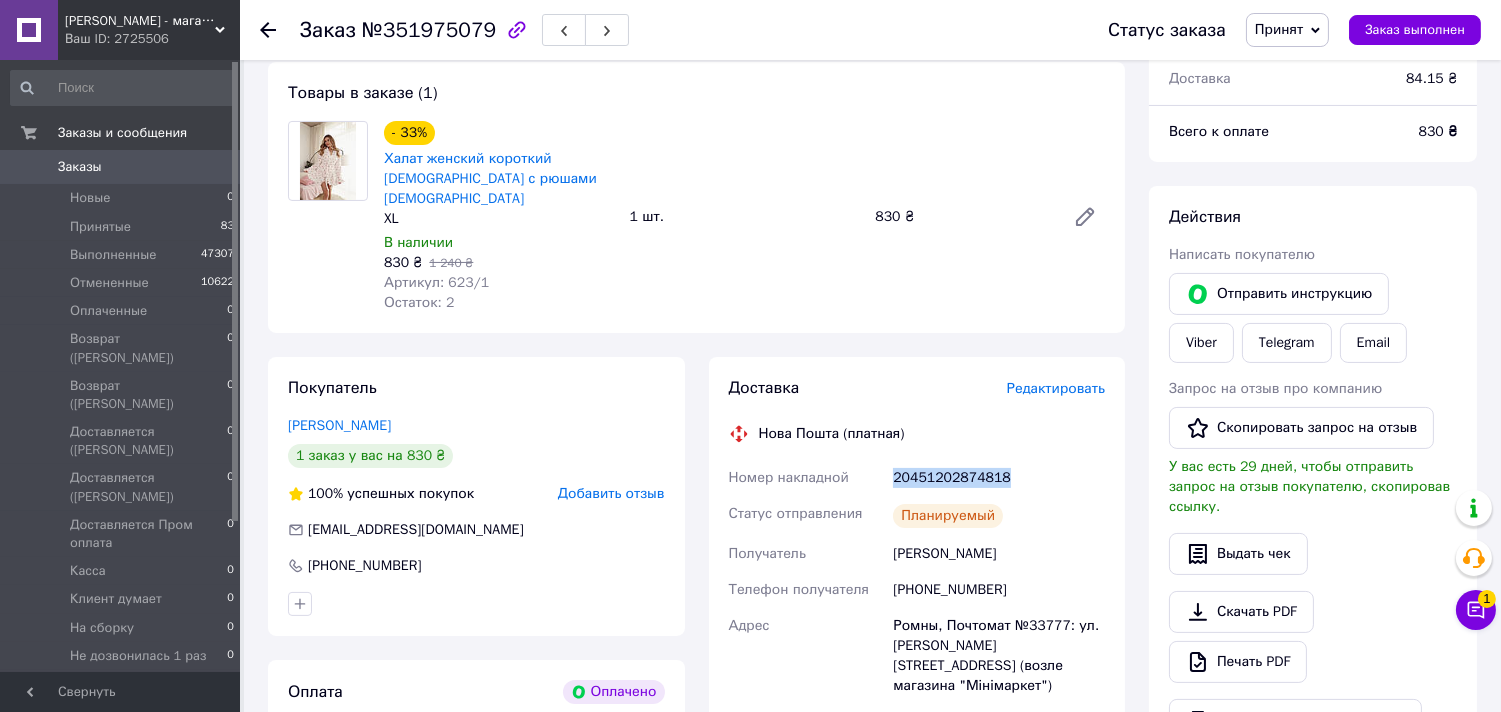 scroll, scrollTop: 666, scrollLeft: 0, axis: vertical 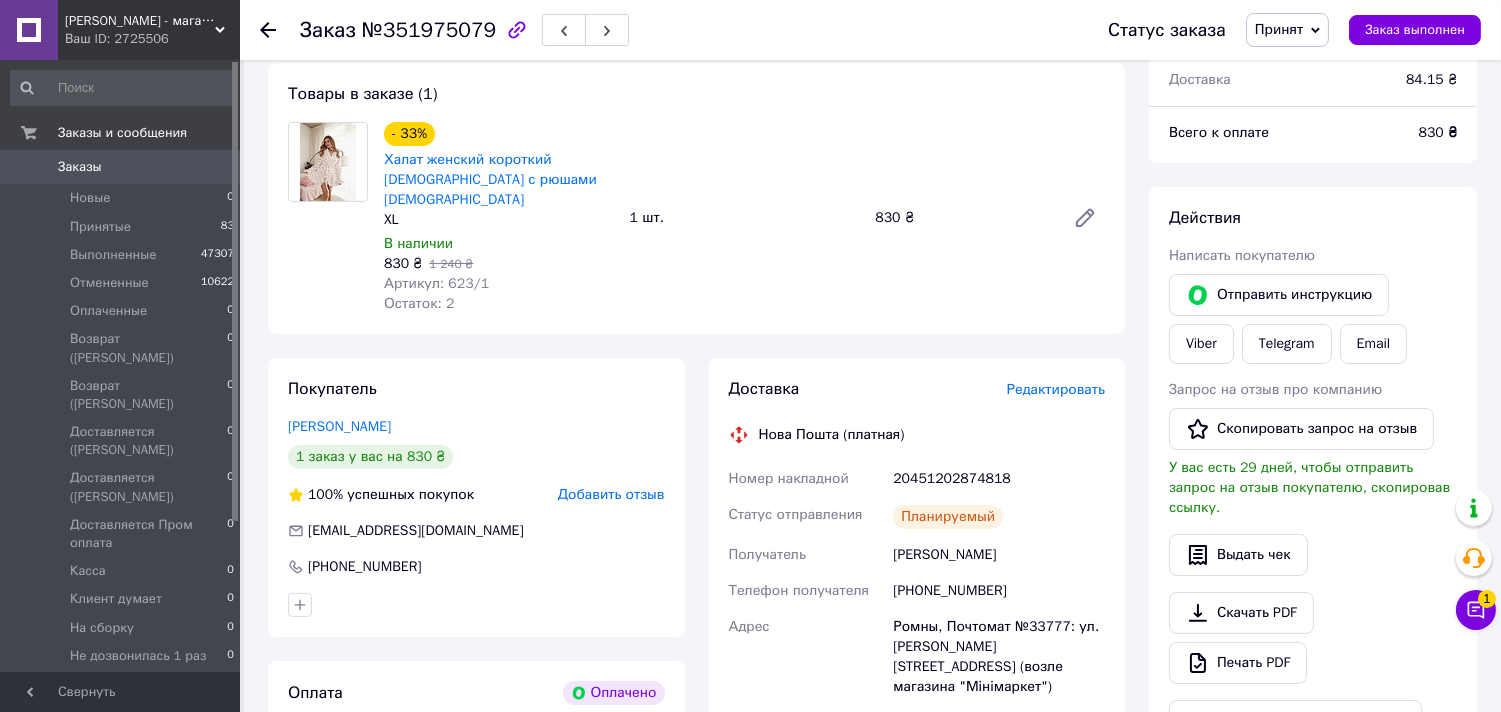 click 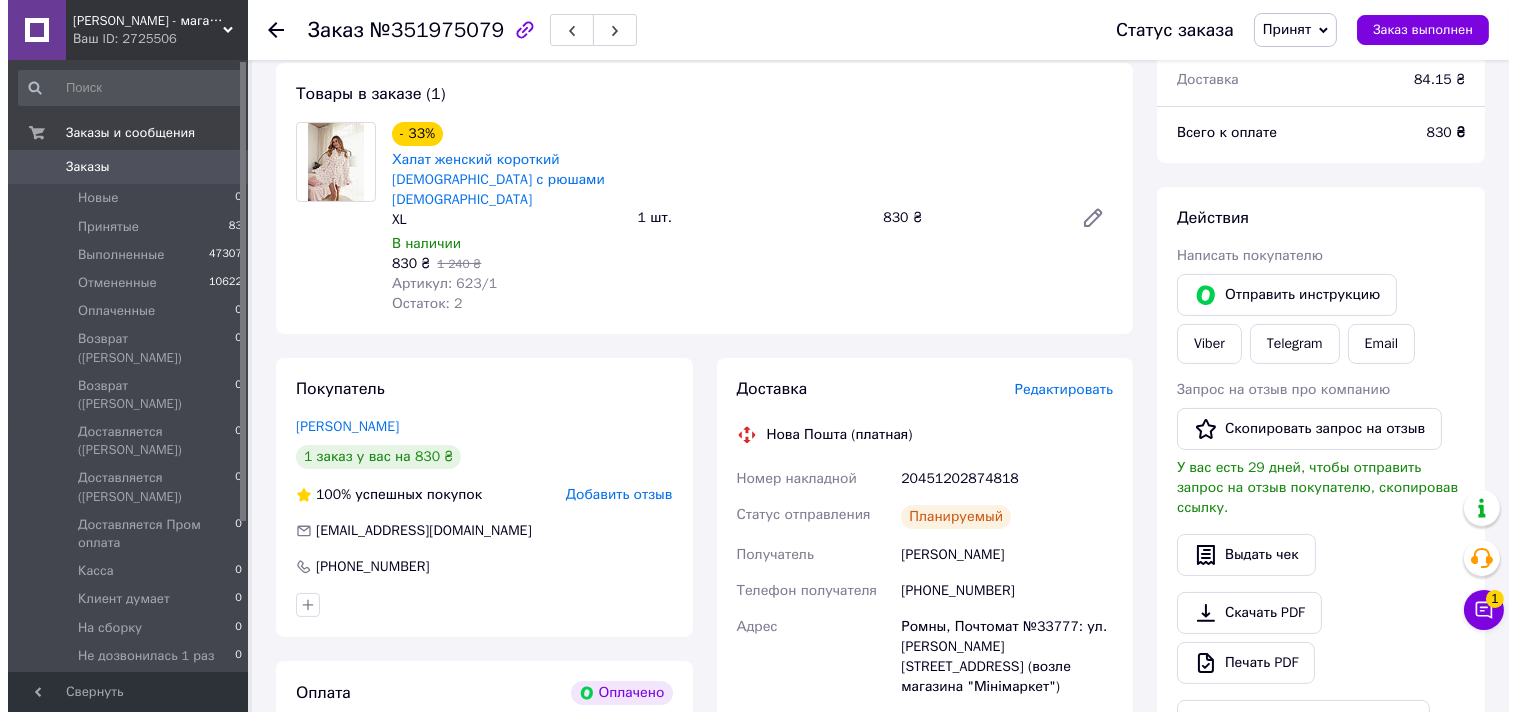 scroll, scrollTop: 0, scrollLeft: 0, axis: both 